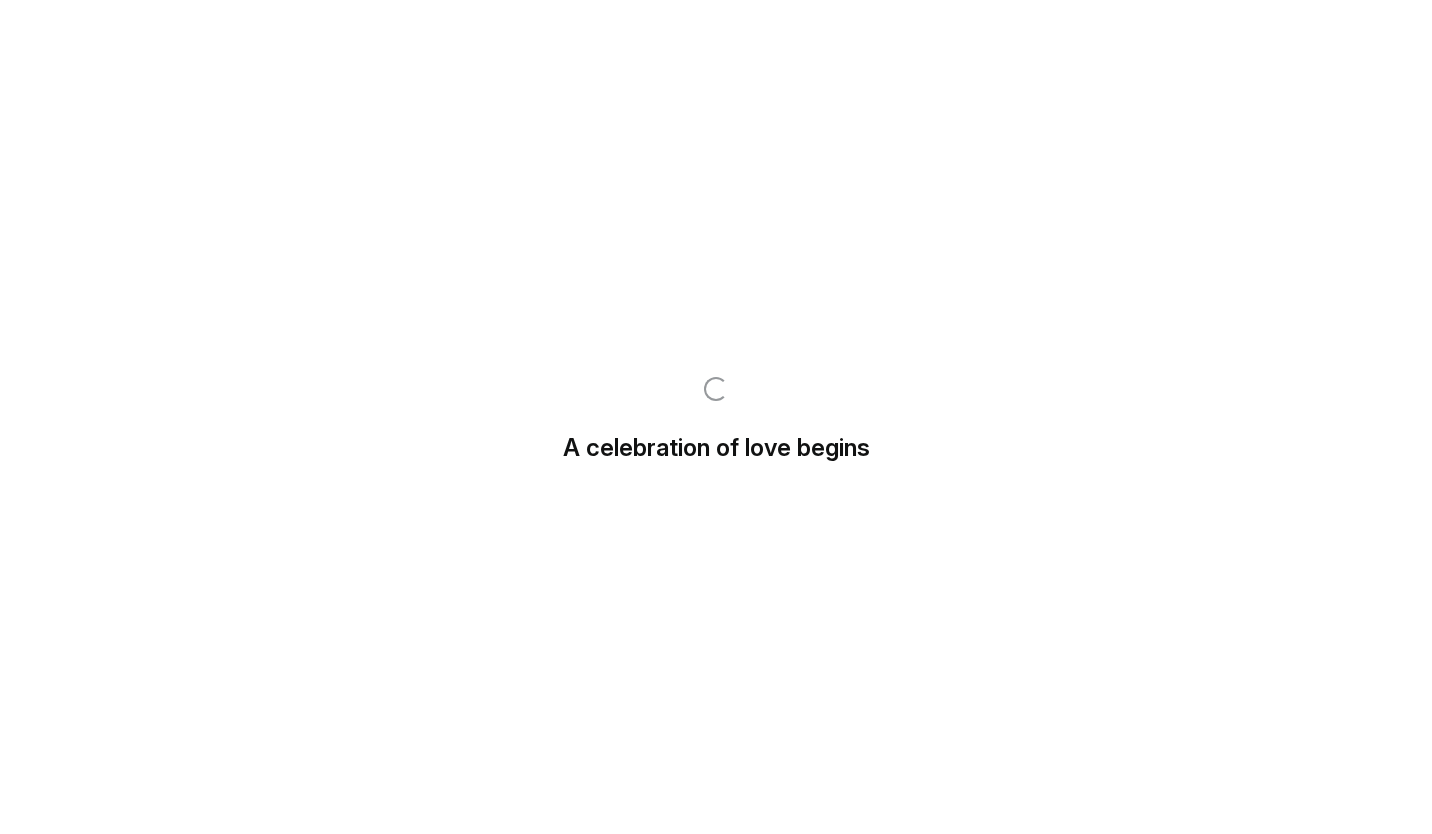 scroll, scrollTop: 0, scrollLeft: 0, axis: both 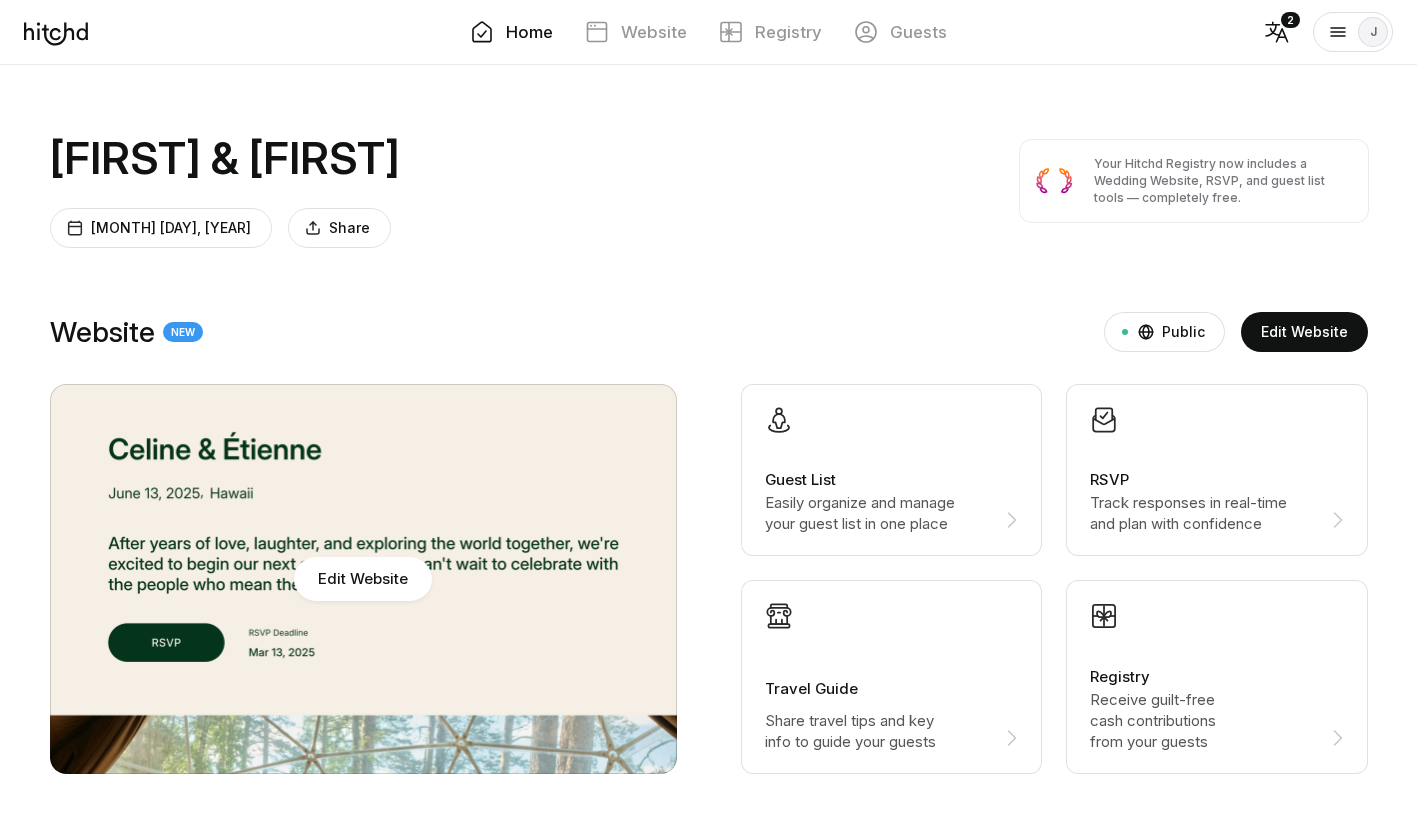 click on "Edit Website" at bounding box center [363, 579] 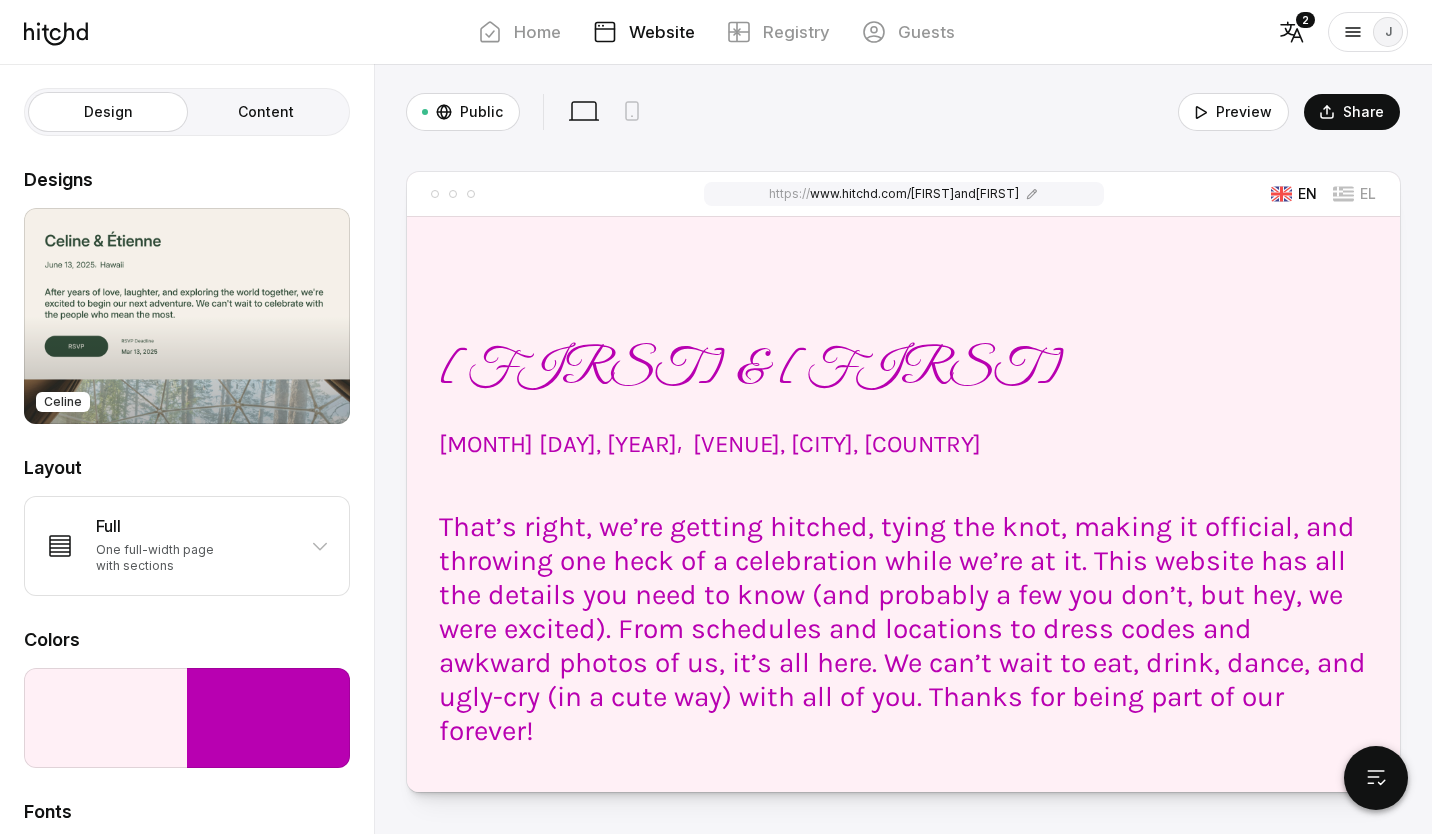 click on "Celine" at bounding box center [187, 316] 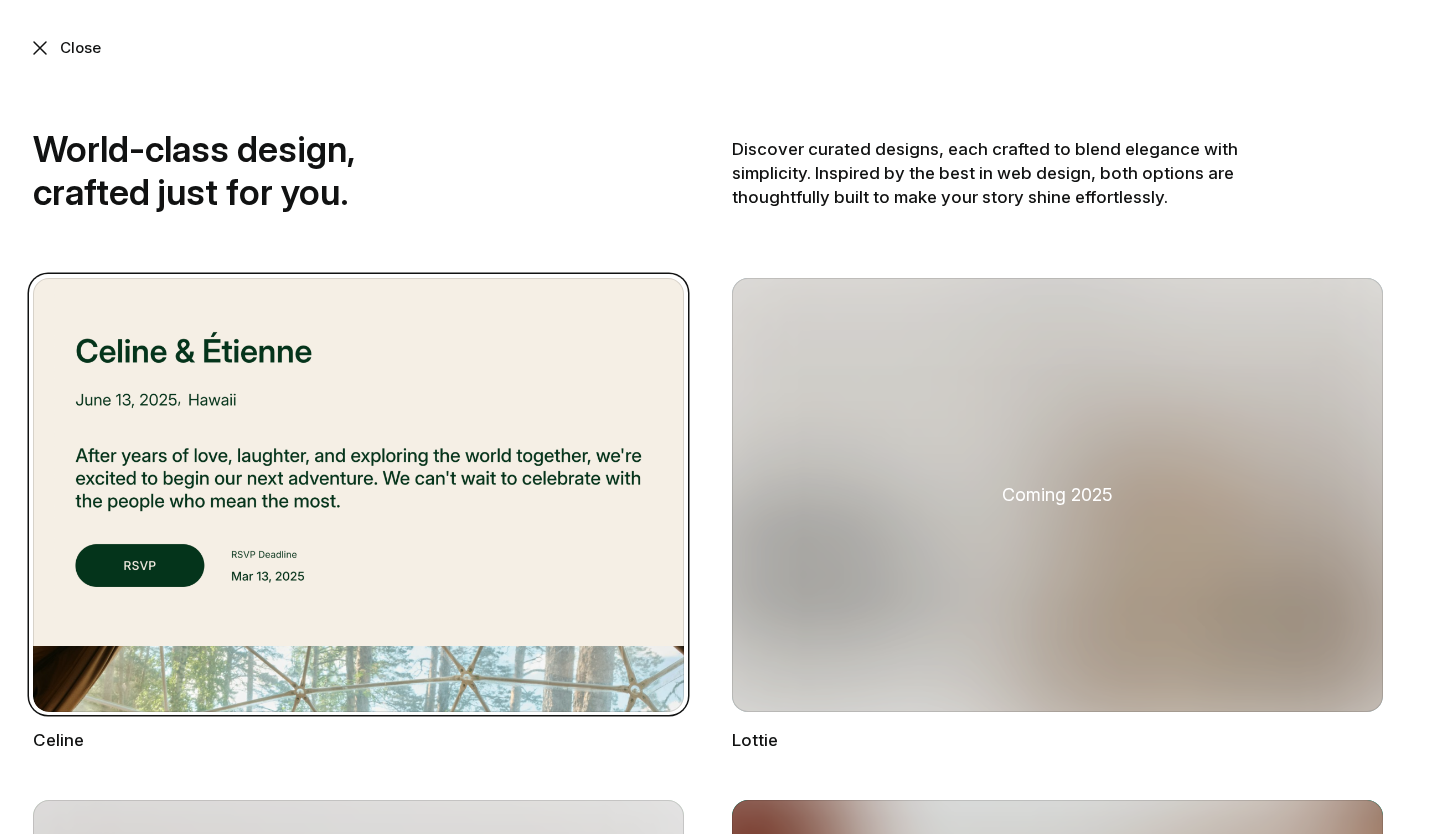 click on "[FIRST]
Coming 2025
[FIRST]
Coming 2025
[FIRST]
Coming 2025
[FIRST]" at bounding box center [716, 1559] 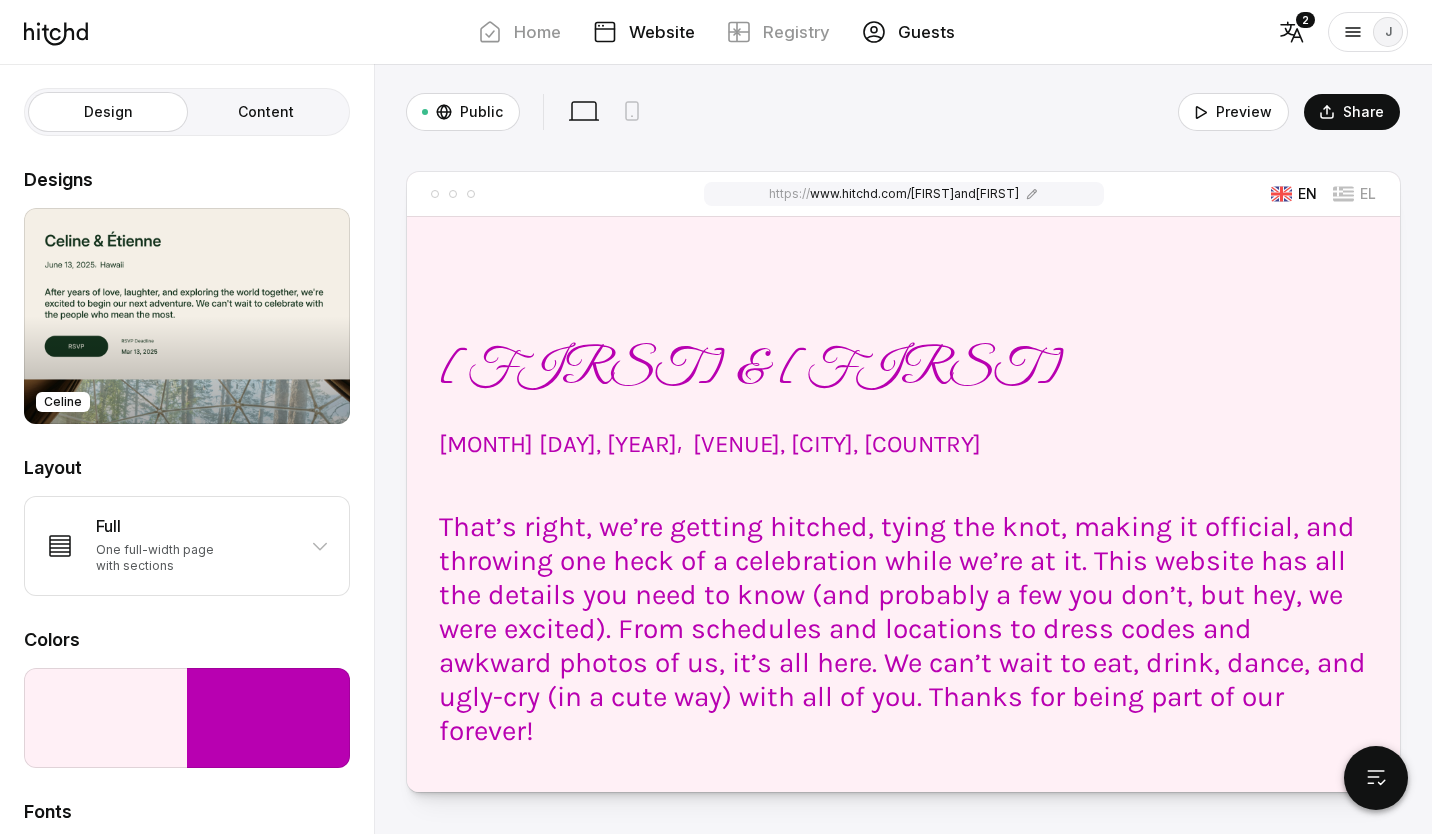 click on "Guests" at bounding box center [908, 32] 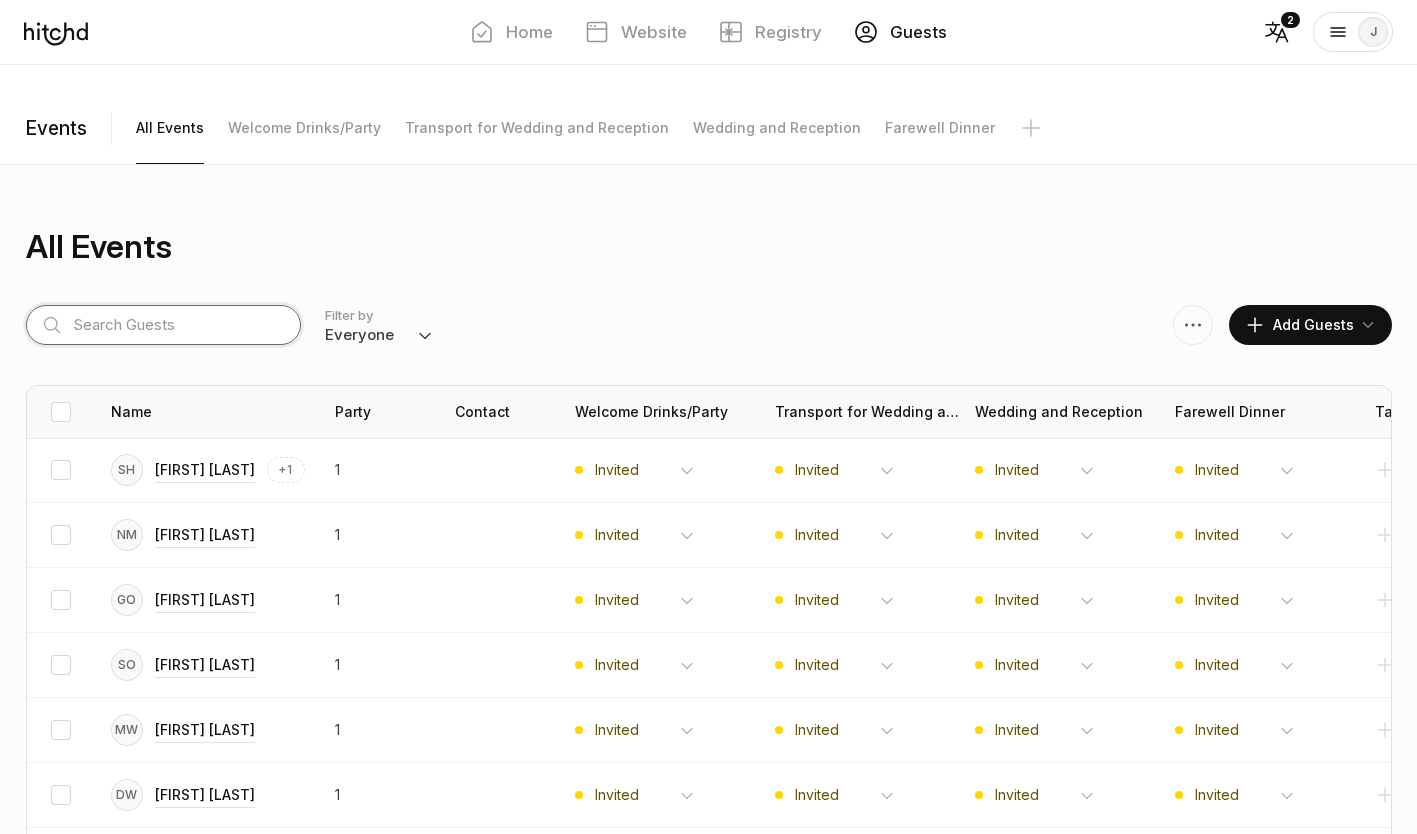 click at bounding box center [163, 325] 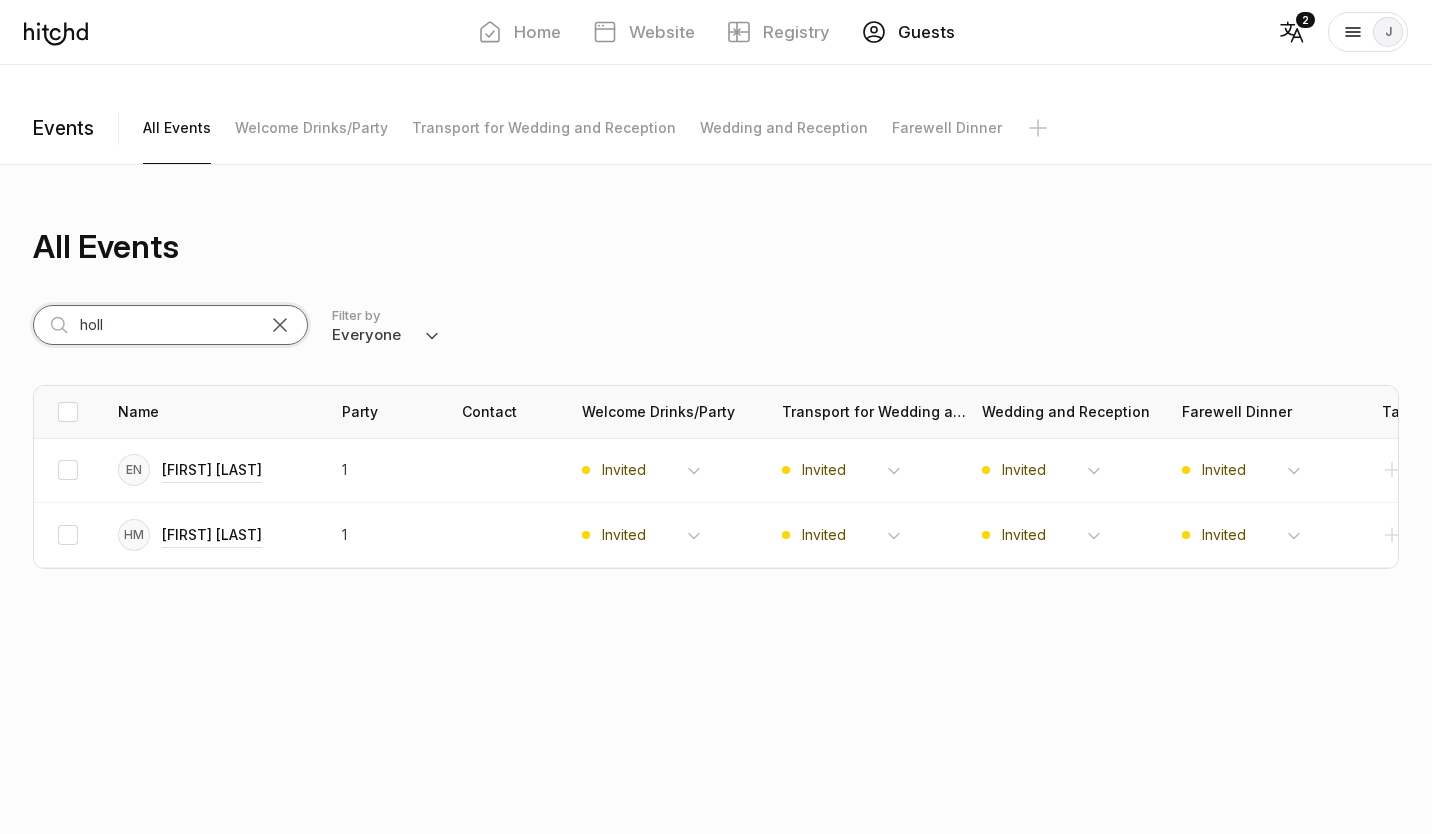 type on "holl" 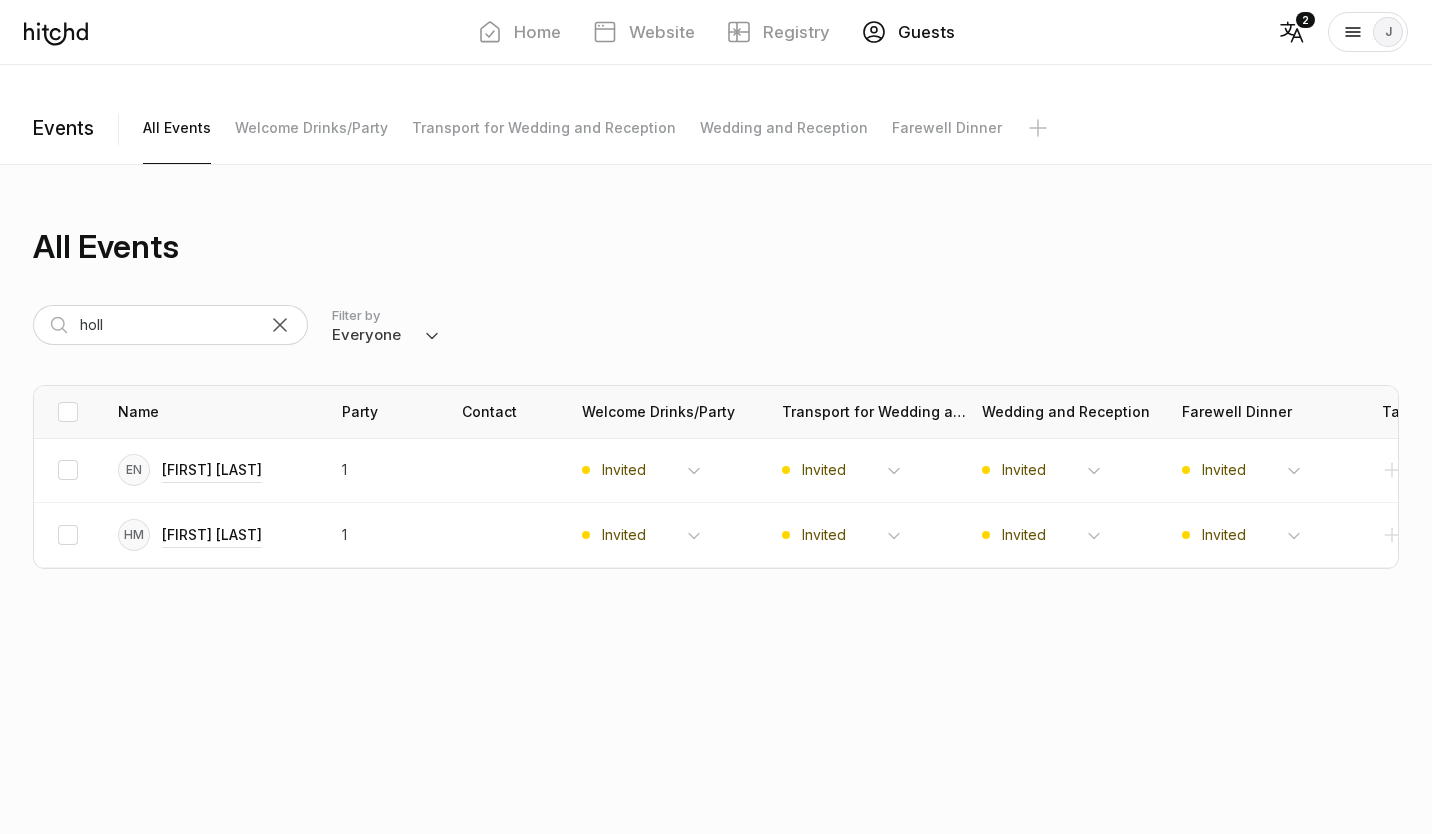 click on "holl
Filter by
Everyone
Attending
Declined
Awaiting
Not Invited" at bounding box center [716, 325] 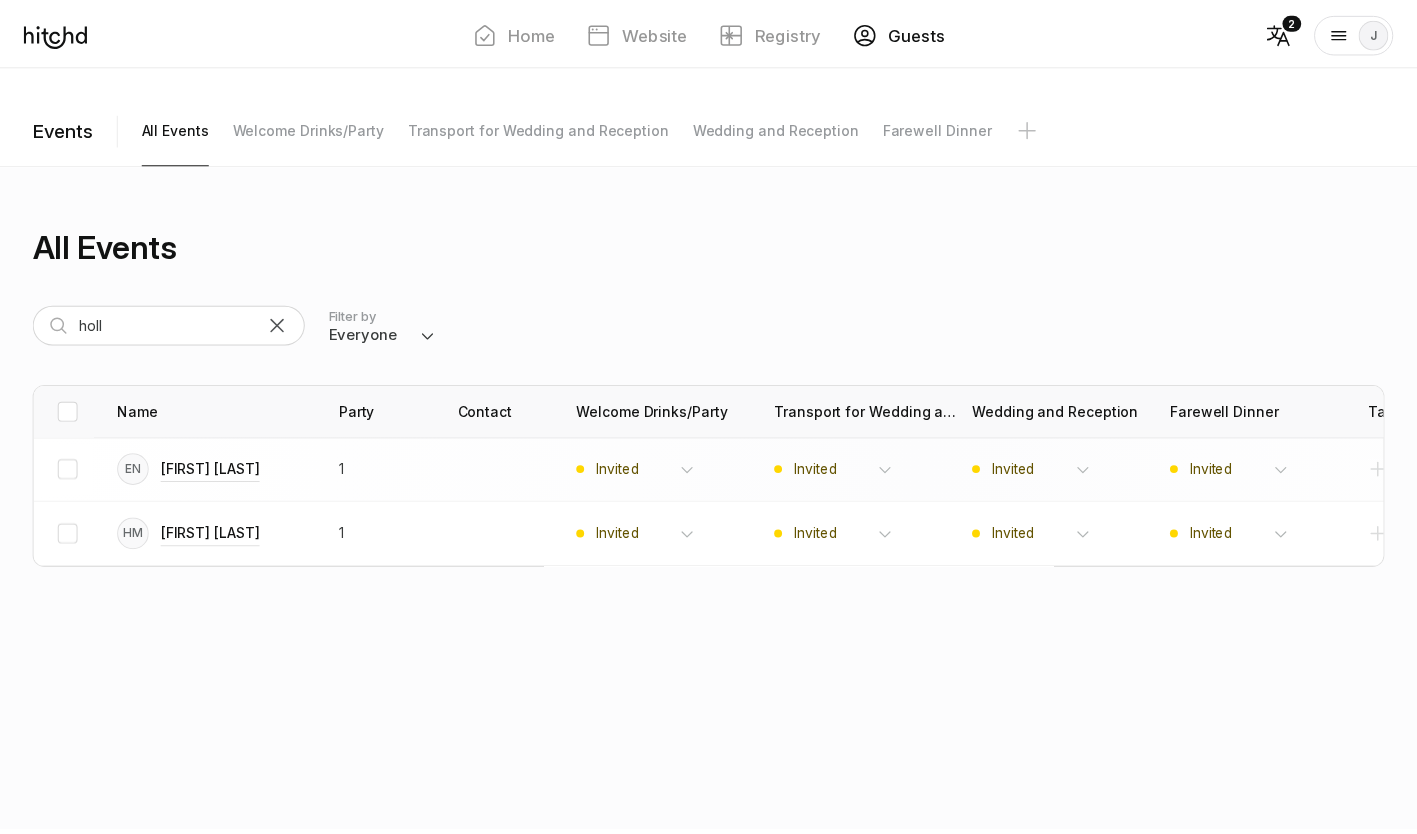 scroll, scrollTop: 9, scrollLeft: 0, axis: vertical 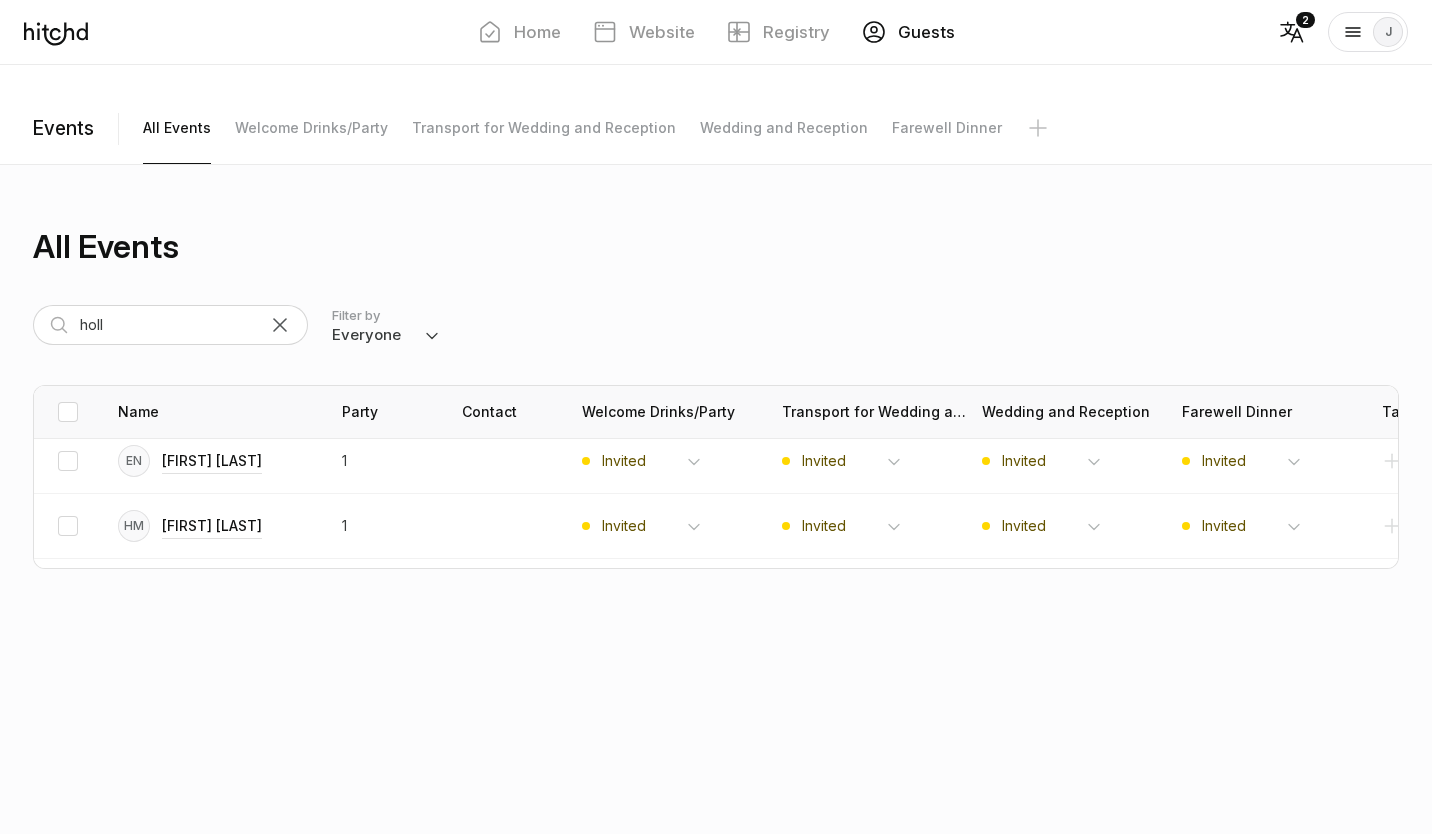 click at bounding box center [280, 325] 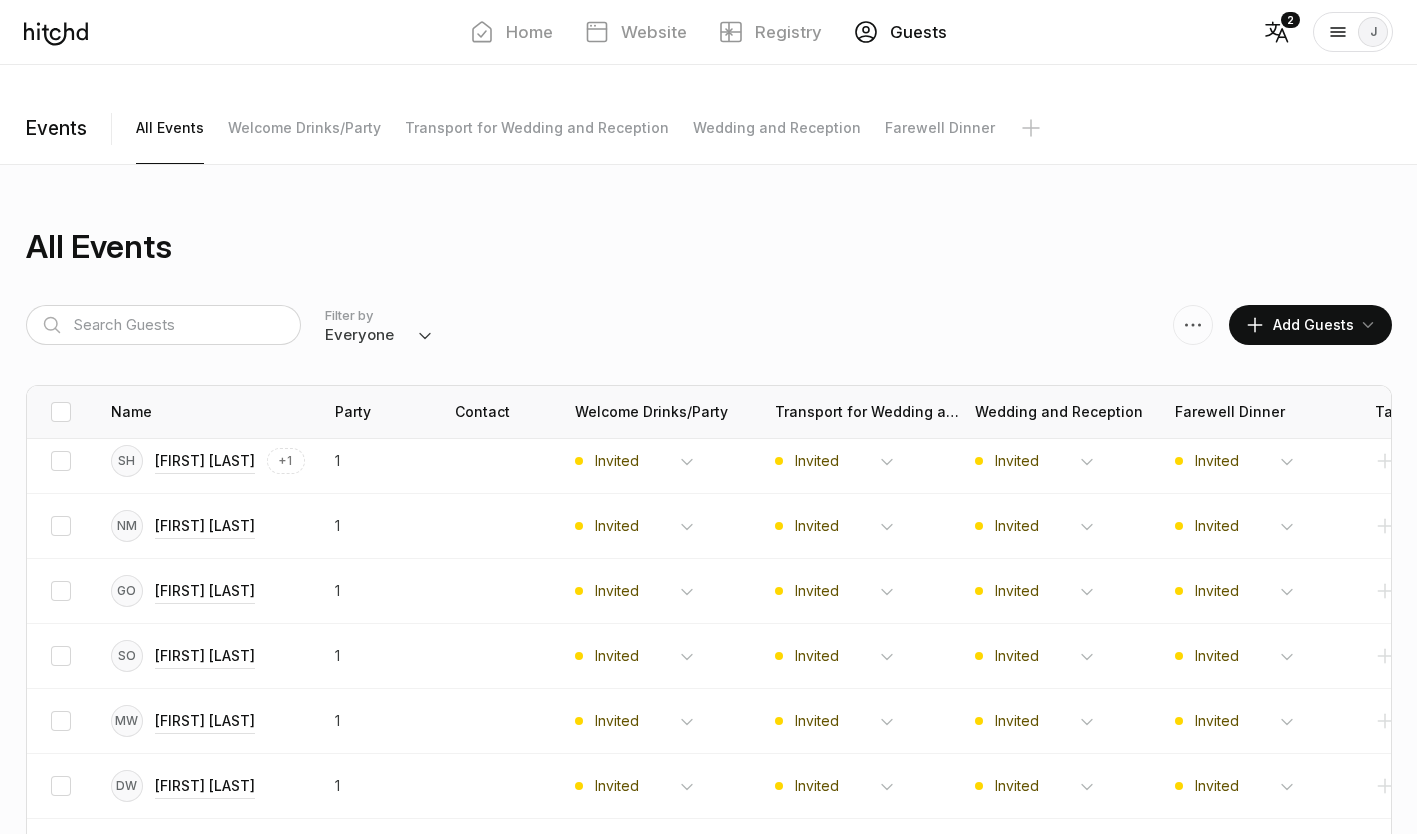 click on "Home
Website
Registry
Guests
2
J
Account" at bounding box center (708, 192) 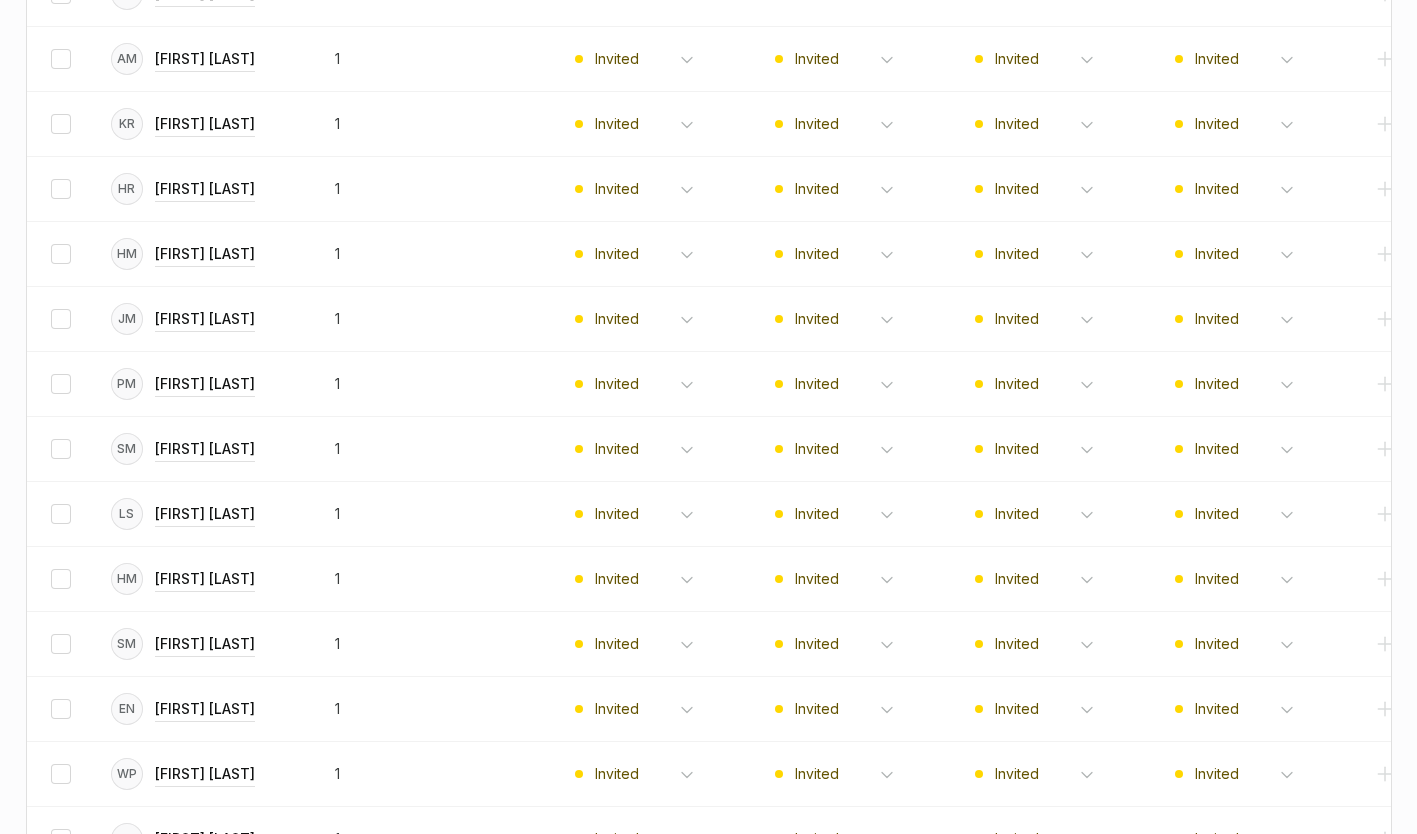scroll, scrollTop: 3613, scrollLeft: 0, axis: vertical 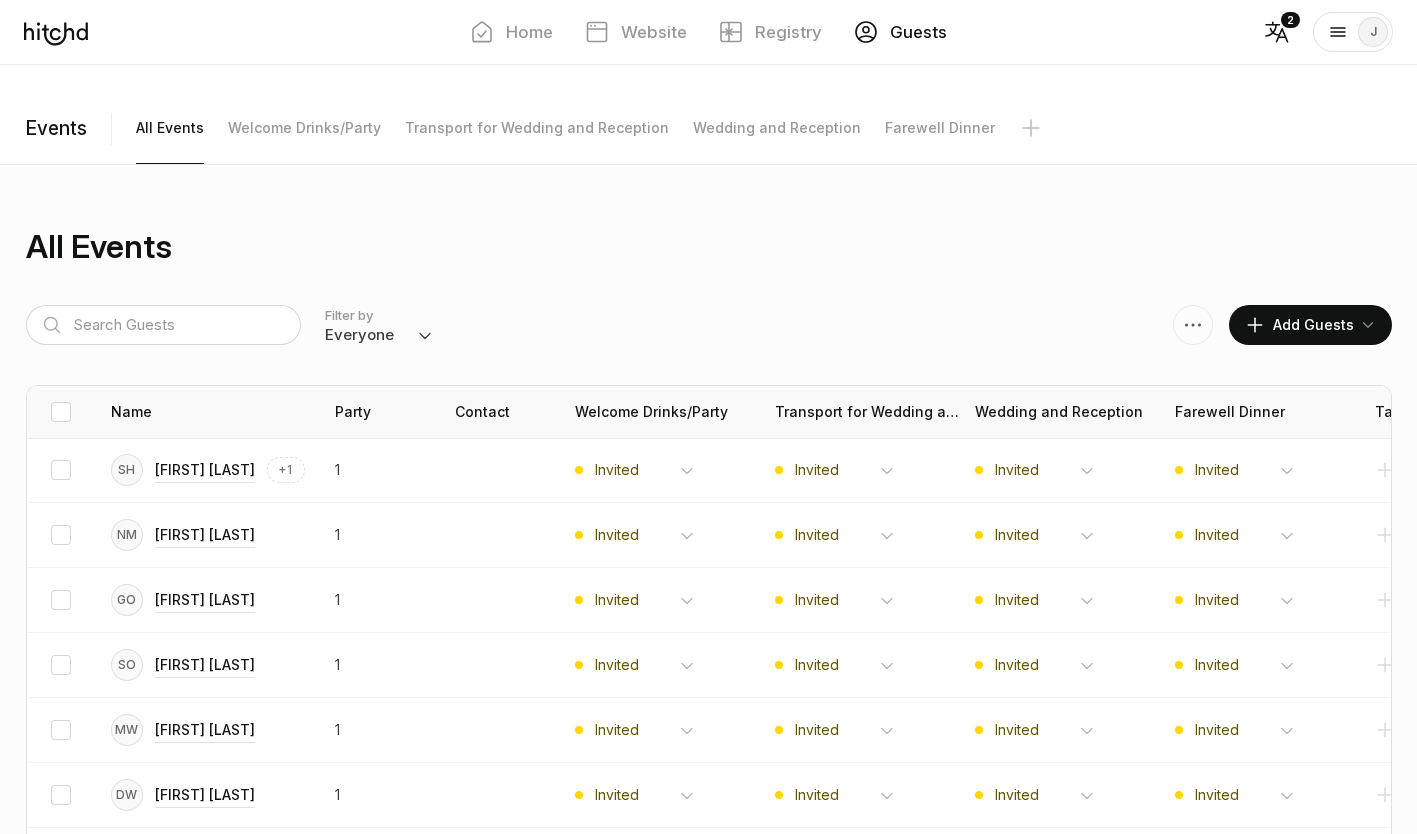 click on "Filter by
Everyone
Attending
Declined
Awaiting
Not Invited
Add Guests" at bounding box center (709, 325) 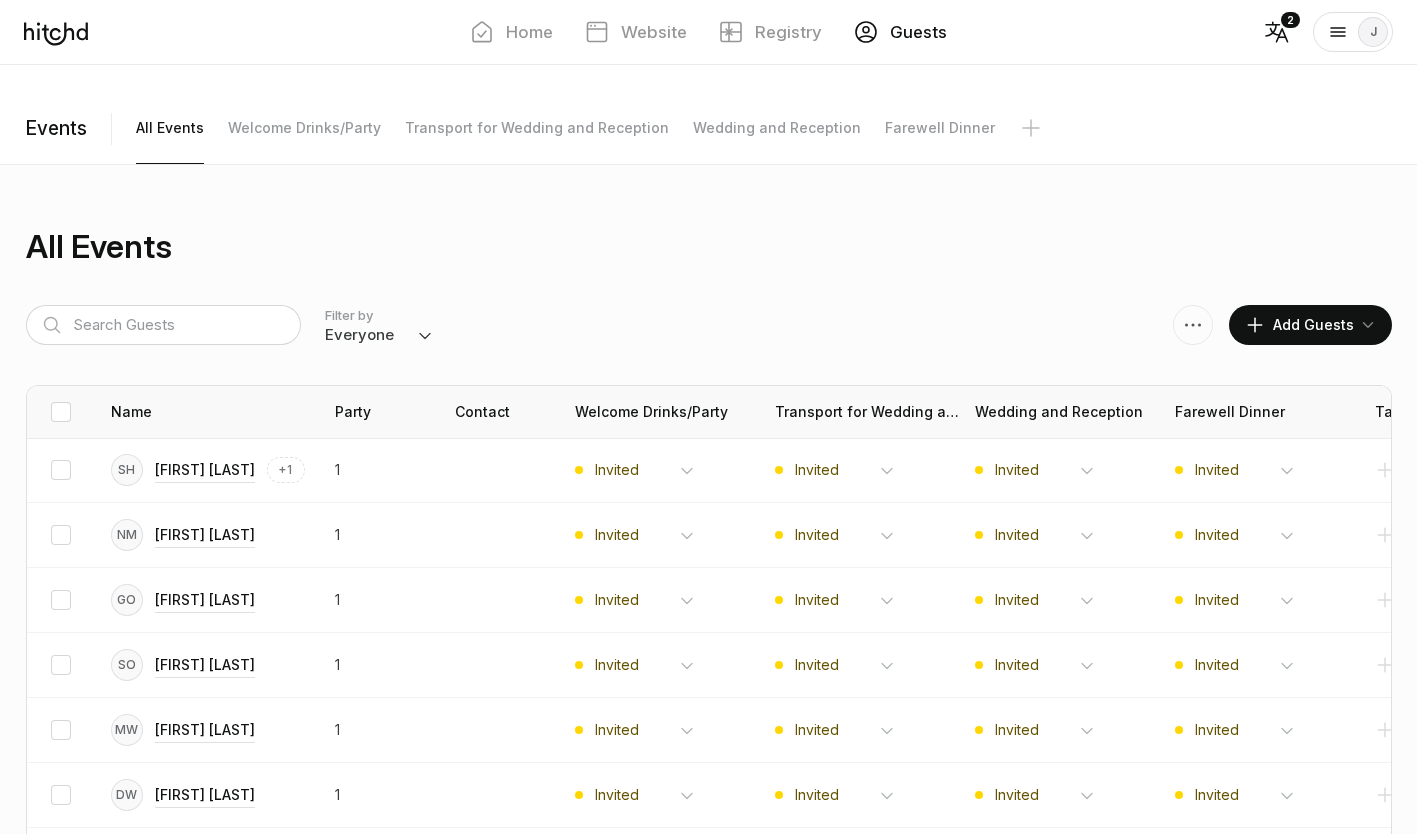 click on "Filter by
Everyone
Attending
Declined
Awaiting
Not Invited
Add Guests" at bounding box center (709, 325) 